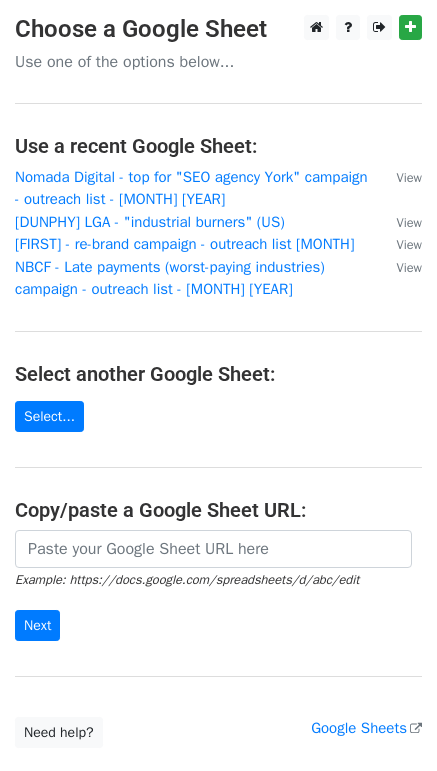 scroll, scrollTop: 0, scrollLeft: 0, axis: both 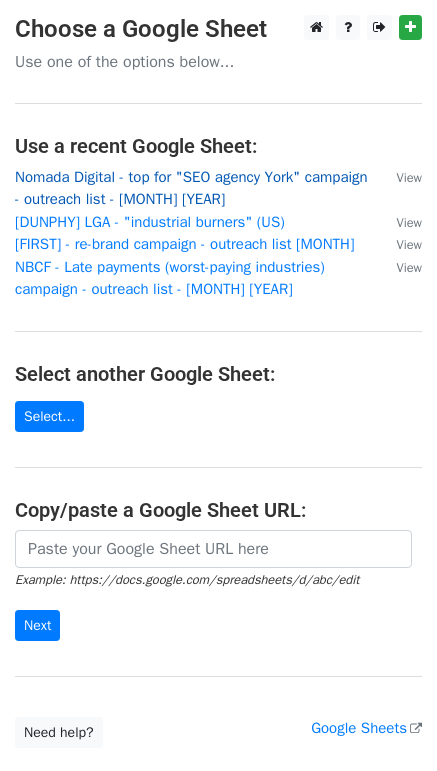 click on "Nomada Digital - top for "SEO agency [CITY]" campaign - outreach list - July 2025" at bounding box center (191, 188) 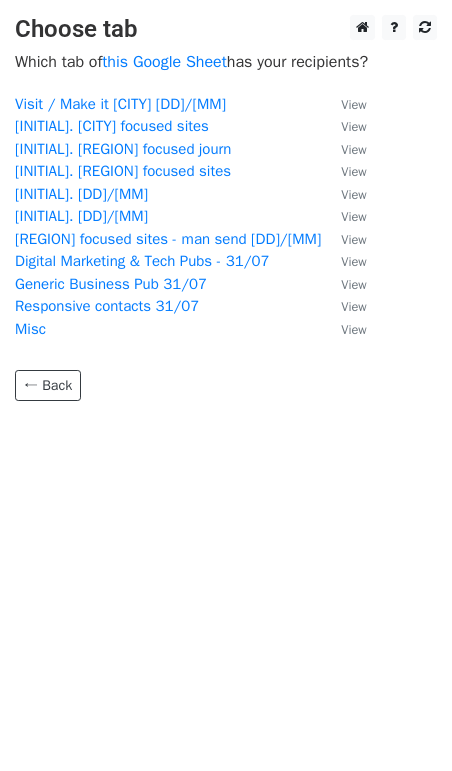 scroll, scrollTop: 0, scrollLeft: 0, axis: both 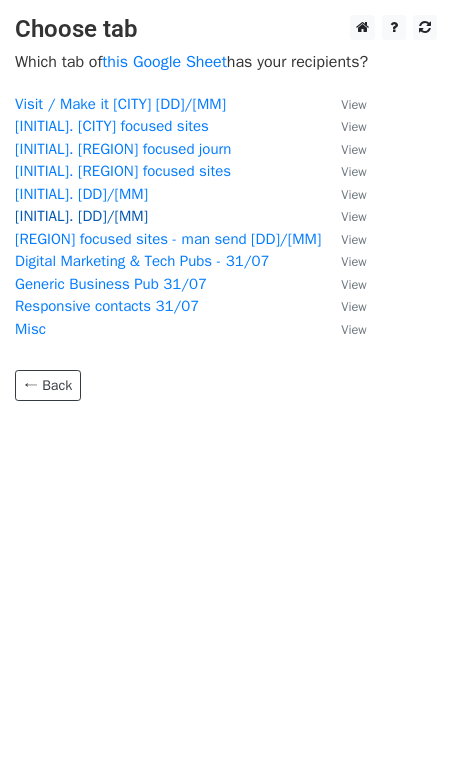 click on "Y. 05/07" at bounding box center [81, 216] 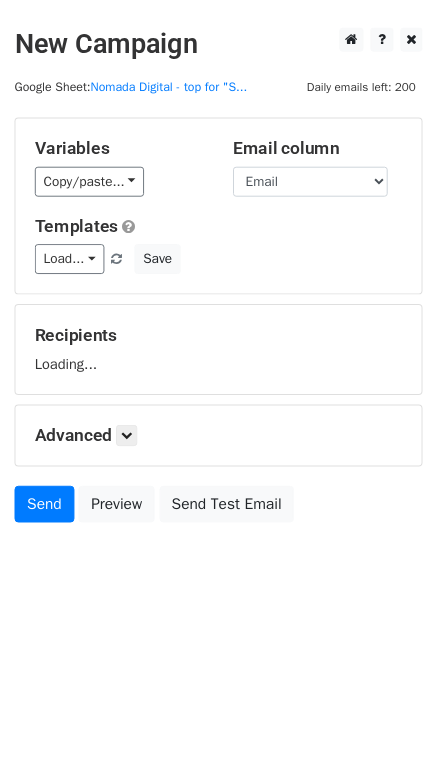scroll, scrollTop: 0, scrollLeft: 0, axis: both 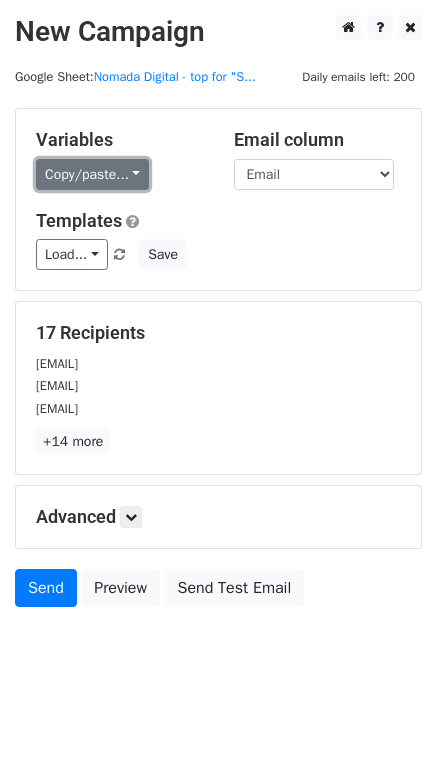 click on "Copy/paste..." at bounding box center [92, 174] 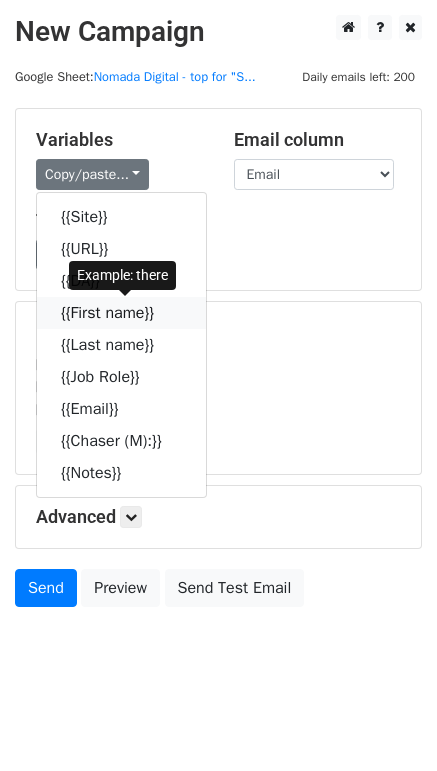 click on "{{First name}}" at bounding box center (121, 313) 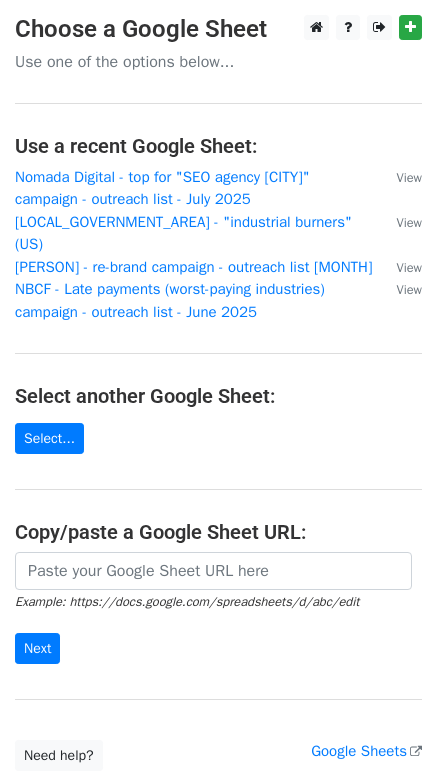scroll, scrollTop: 0, scrollLeft: 0, axis: both 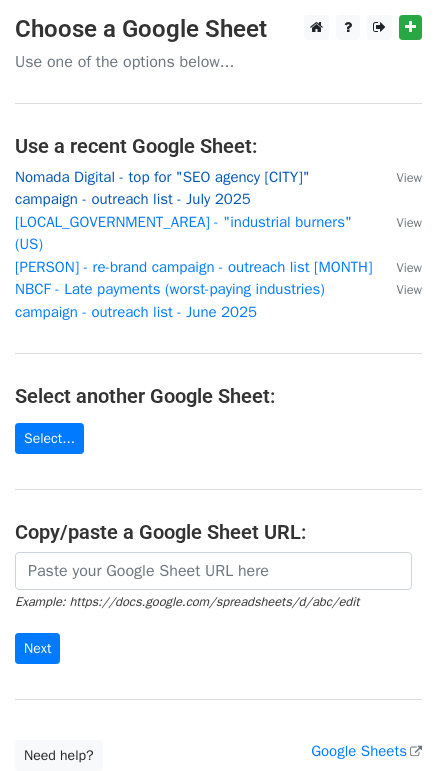 click on "Nomada Digital - top for "SEO agency [CITY]" campaign - outreach list - July 2025" at bounding box center (162, 188) 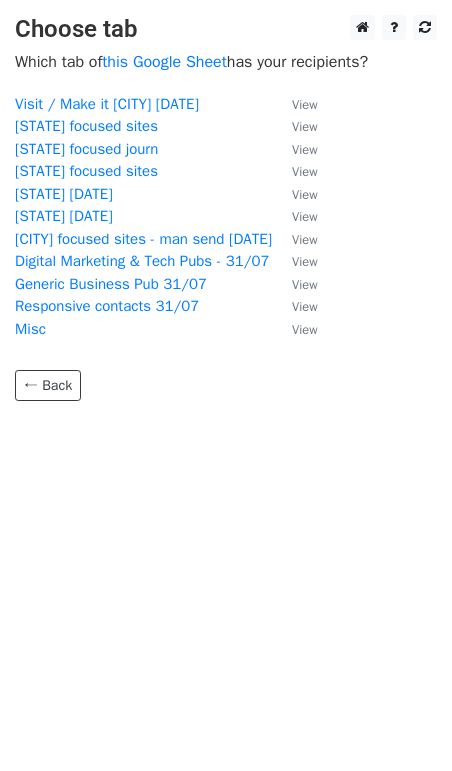 scroll, scrollTop: 0, scrollLeft: 0, axis: both 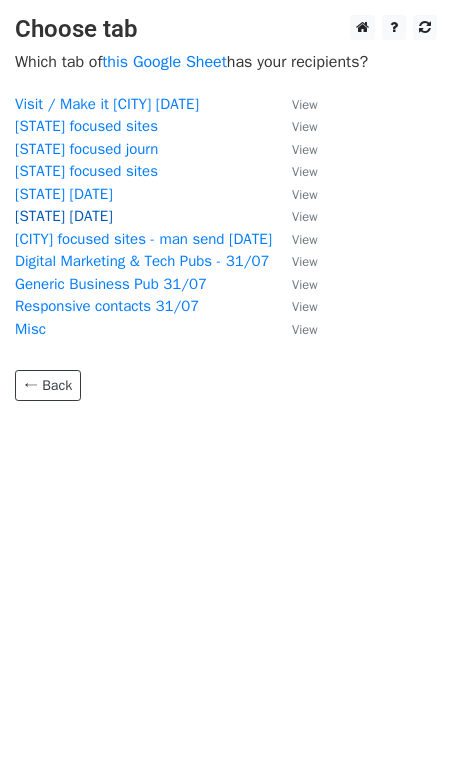 click on "Y. 05/07" at bounding box center [64, 216] 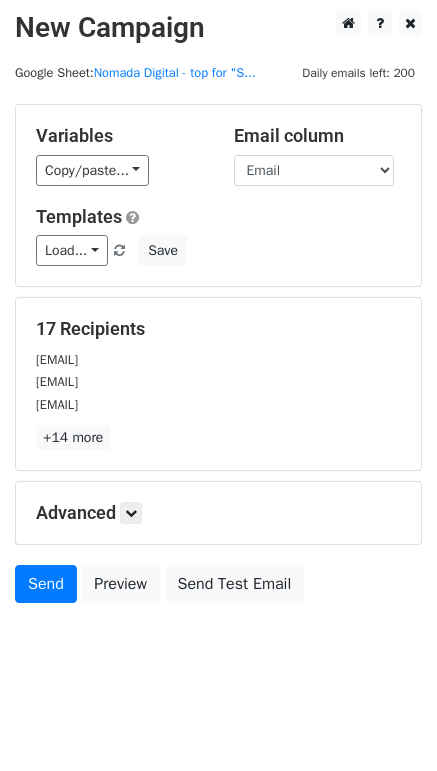 scroll, scrollTop: 6, scrollLeft: 0, axis: vertical 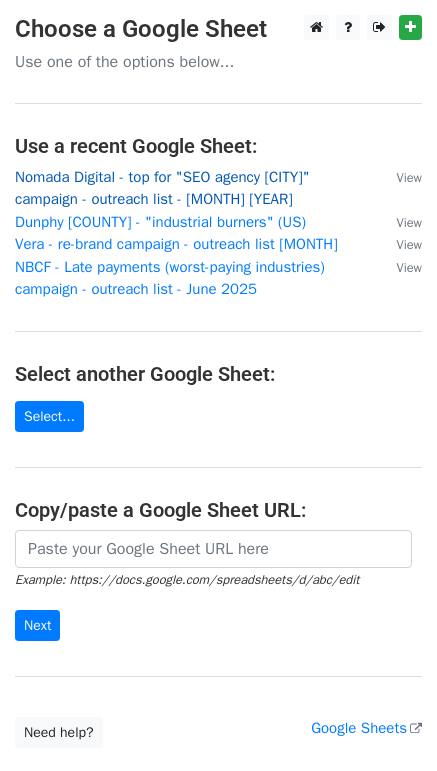 click on "Nomada Digital - top for "SEO agency York" campaign - outreach list - July 2025" at bounding box center [162, 188] 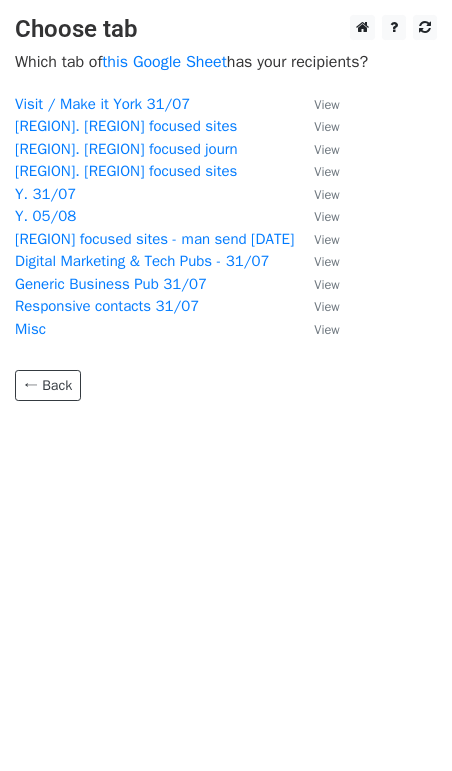 scroll, scrollTop: 0, scrollLeft: 0, axis: both 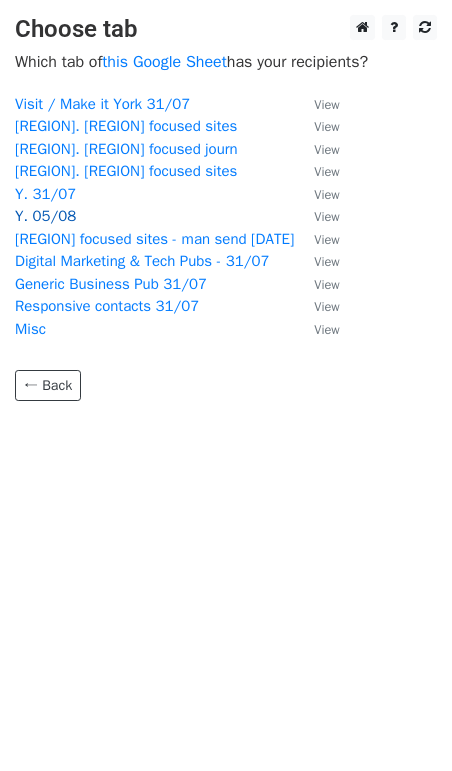 click on "Y. 05/08" at bounding box center (45, 216) 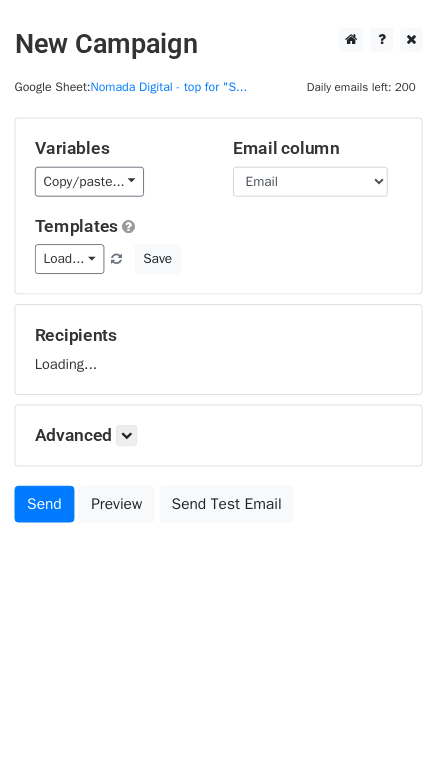 scroll, scrollTop: 0, scrollLeft: 0, axis: both 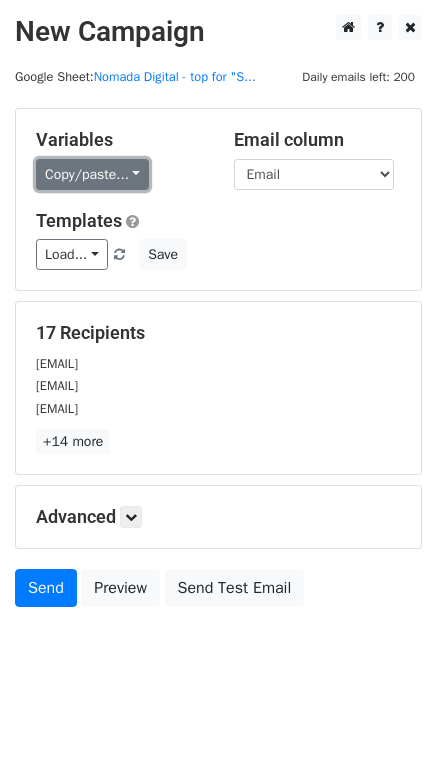 click on "Copy/paste..." at bounding box center (92, 174) 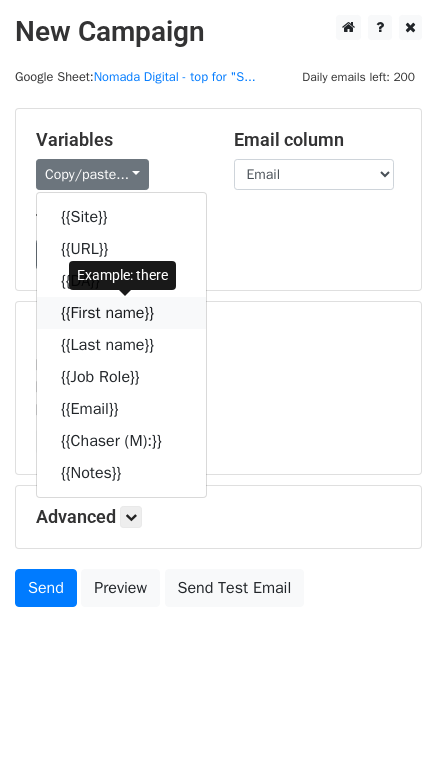 drag, startPoint x: 115, startPoint y: 310, endPoint x: 82, endPoint y: 317, distance: 33.734257 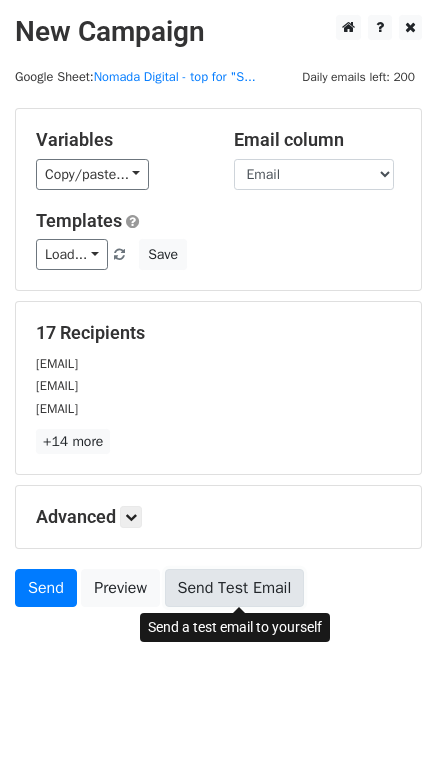 click on "Send Test Email" at bounding box center (235, 588) 